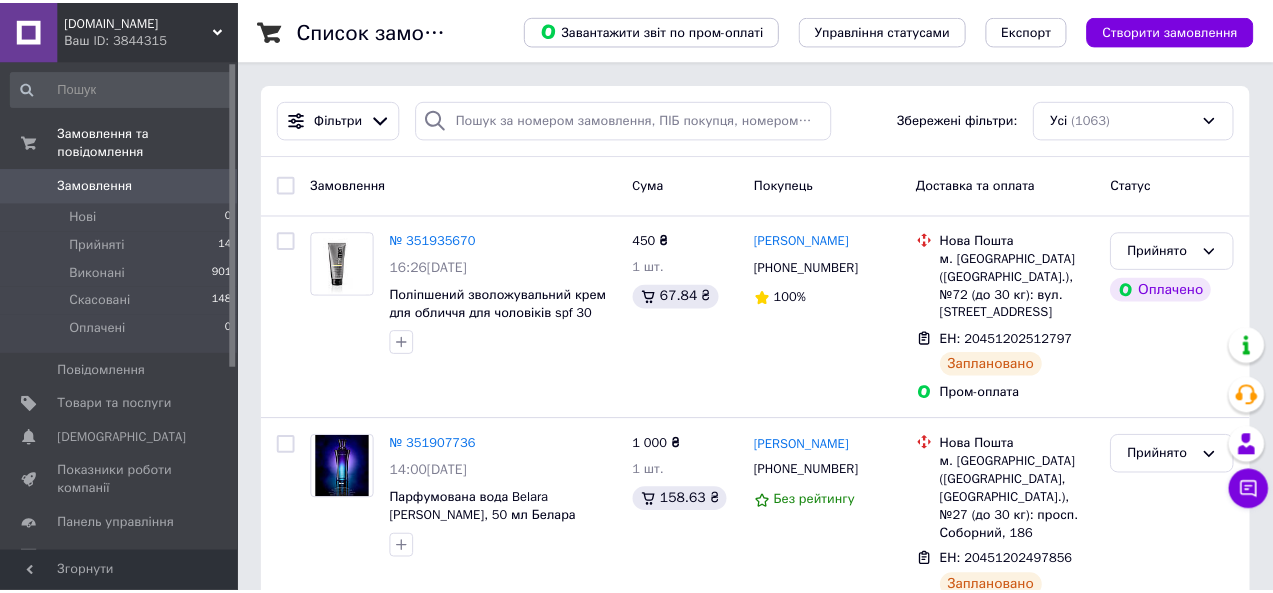 scroll, scrollTop: 0, scrollLeft: 0, axis: both 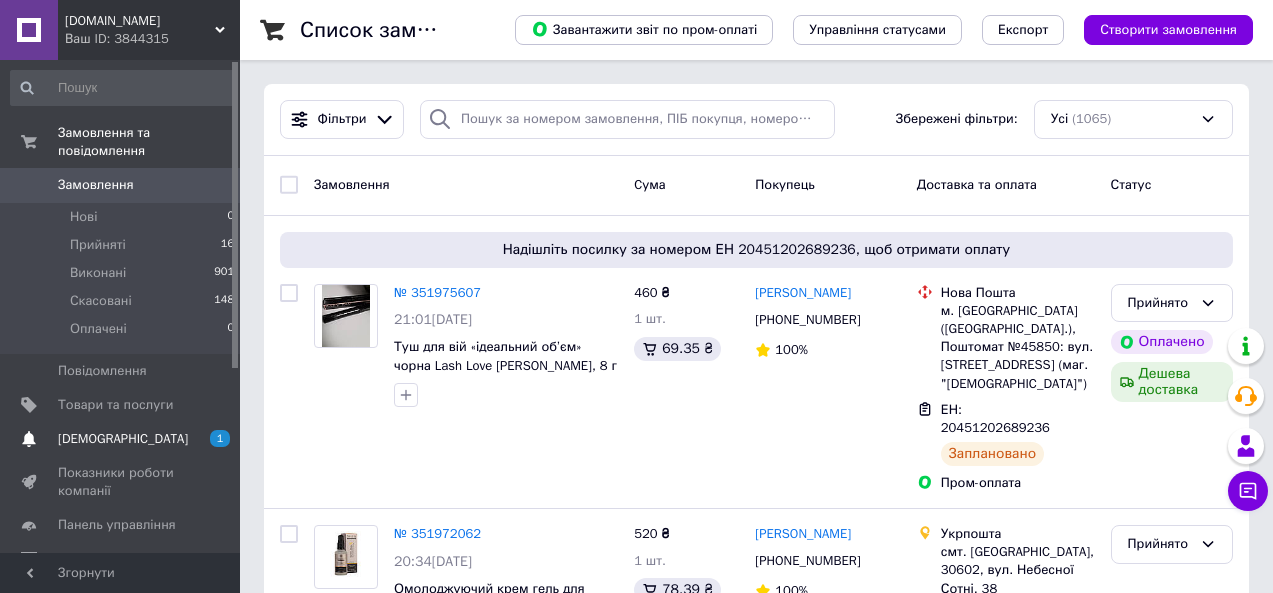 click on "[DEMOGRAPHIC_DATA]" at bounding box center [123, 439] 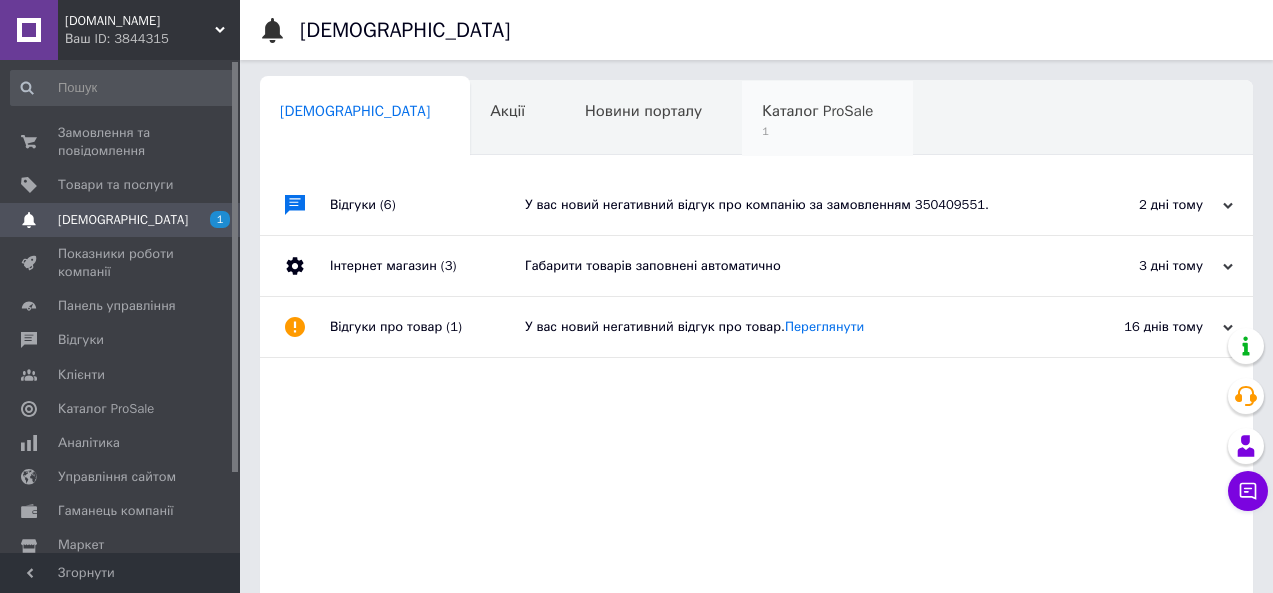 click on "Каталог ProSale" at bounding box center (817, 111) 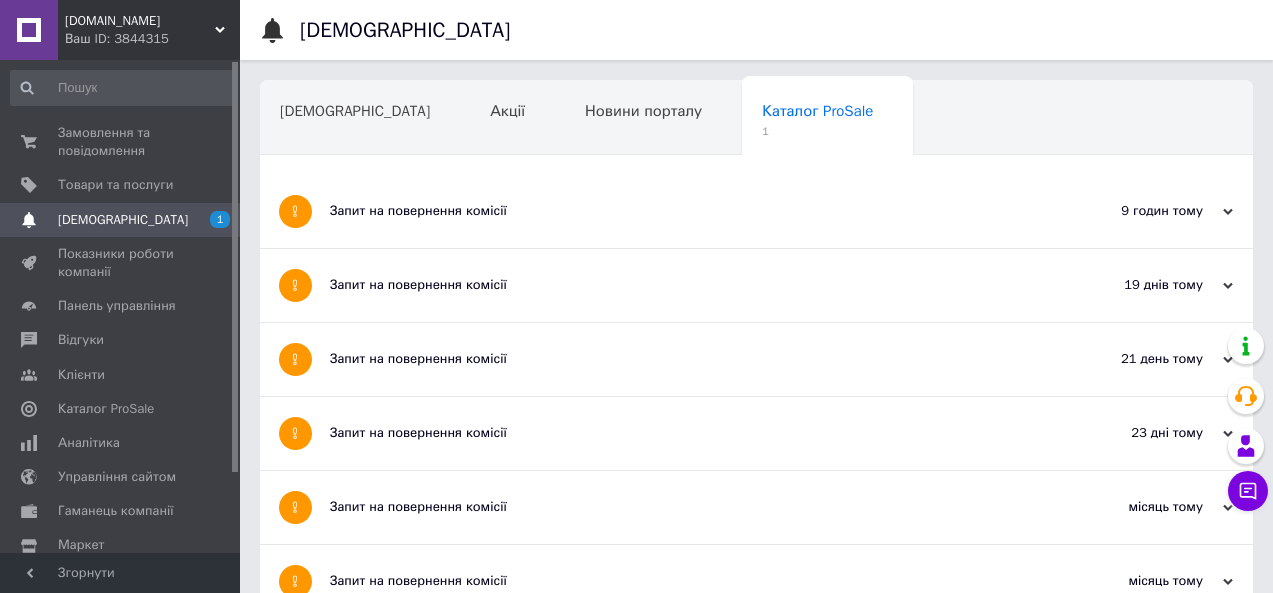 click on "Запит на повернення комісії" at bounding box center (681, 211) 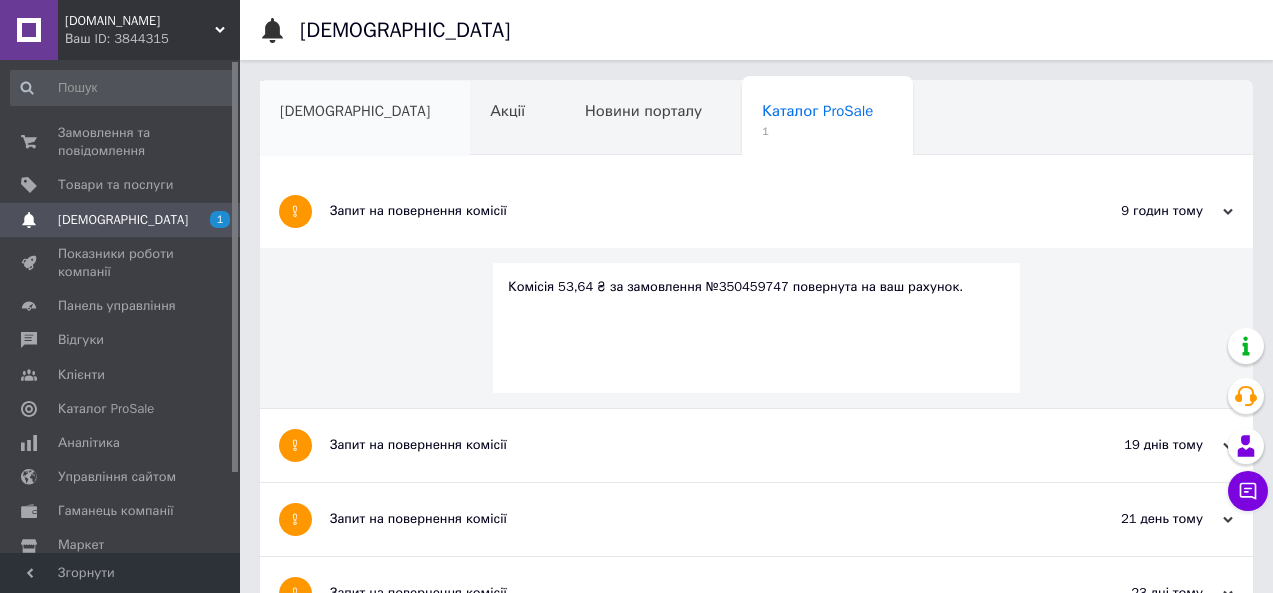 click on "[DEMOGRAPHIC_DATA]" at bounding box center (355, 111) 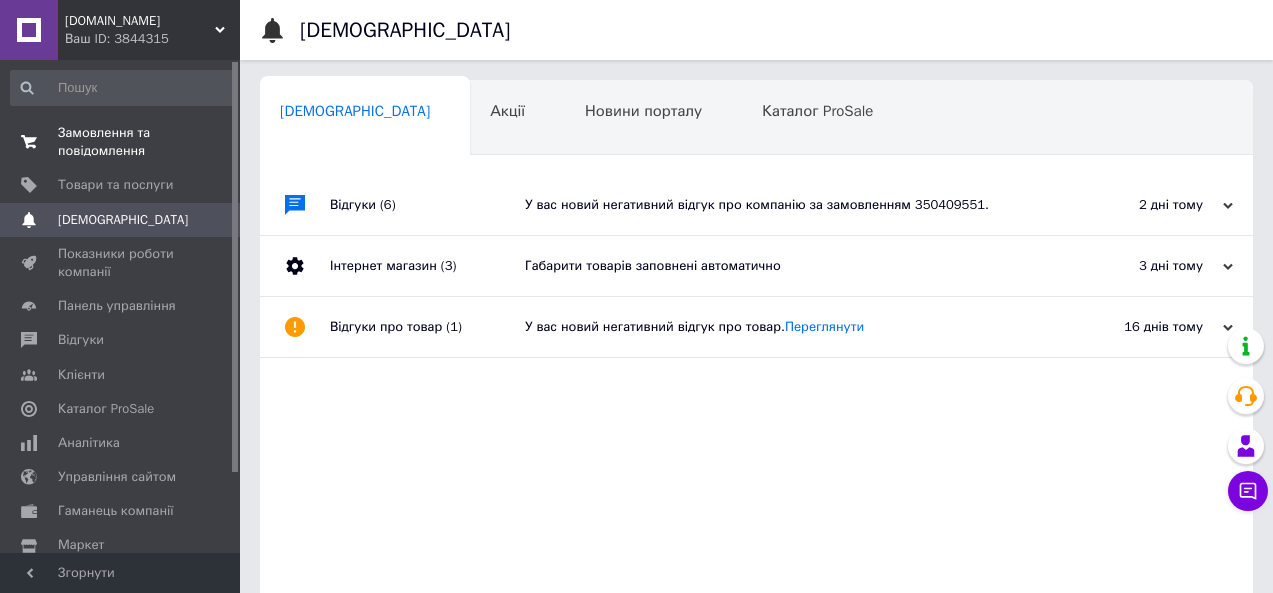 click on "Замовлення та повідомлення" at bounding box center (121, 142) 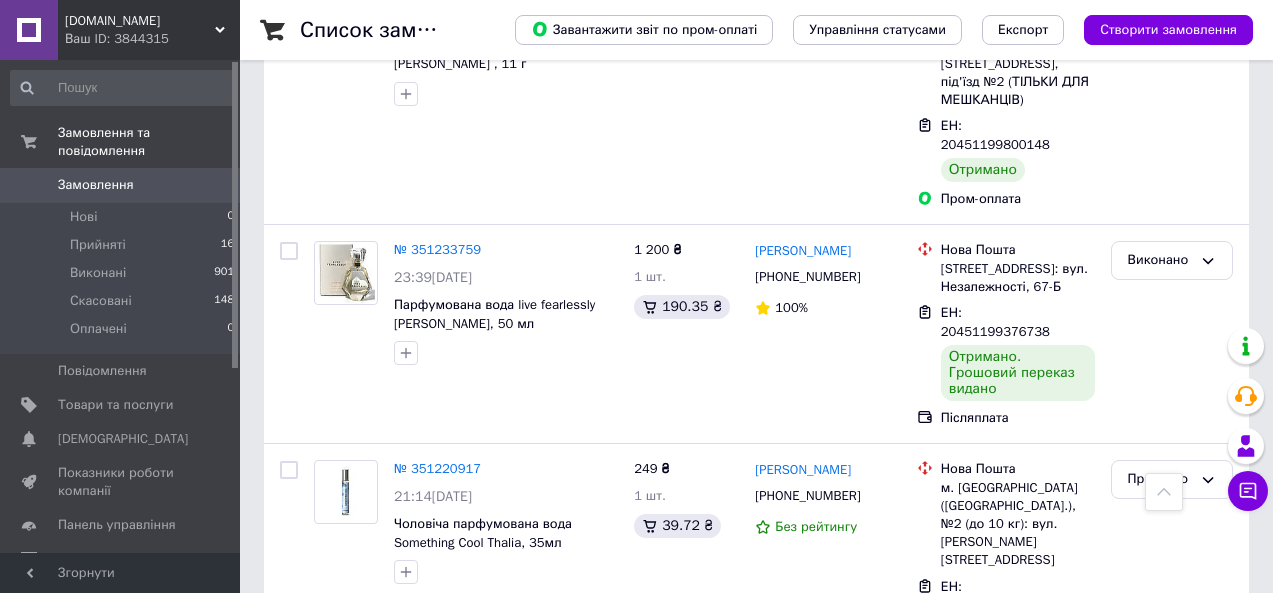 scroll, scrollTop: 3851, scrollLeft: 0, axis: vertical 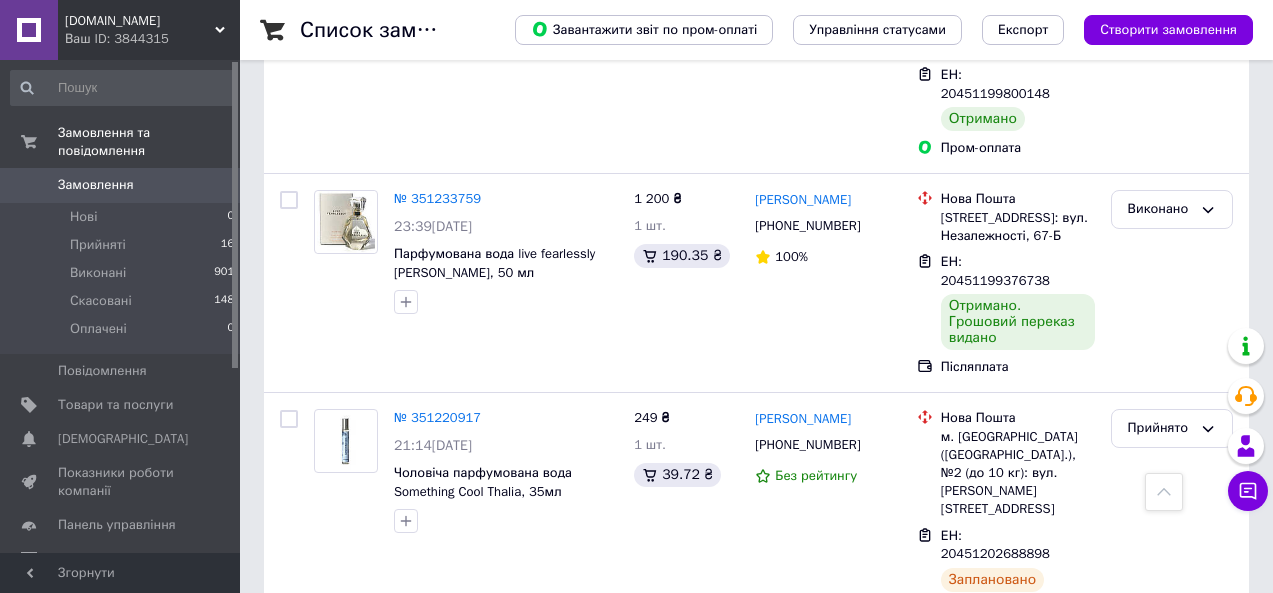 click on "2" at bounding box center [327, 1105] 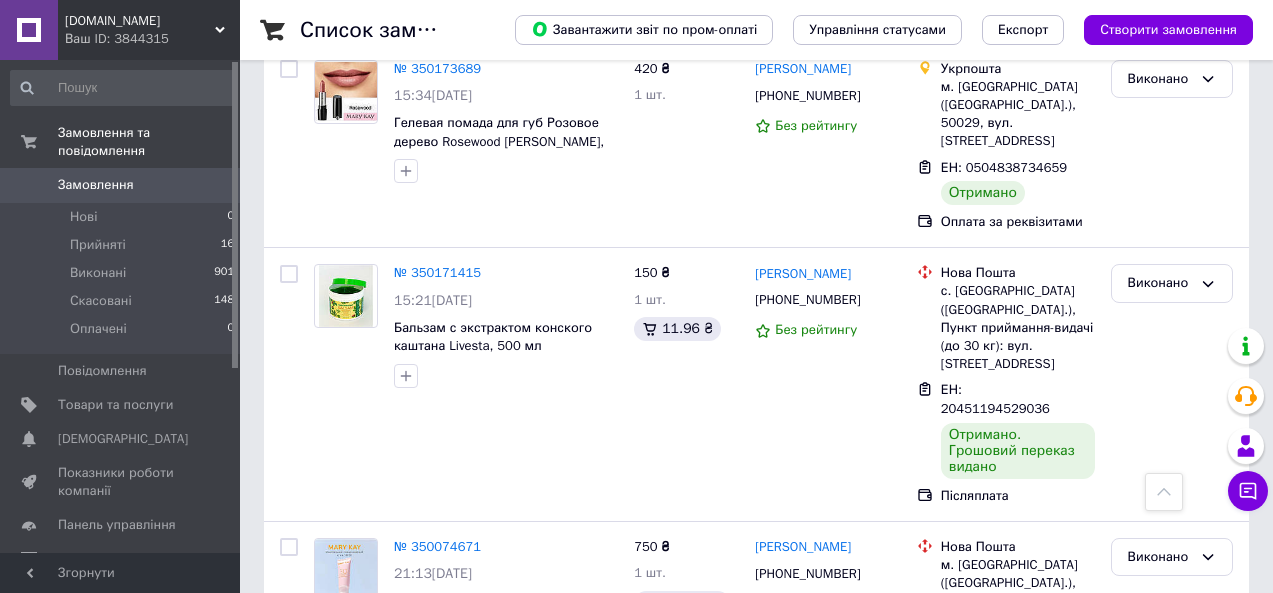 scroll, scrollTop: 3999, scrollLeft: 0, axis: vertical 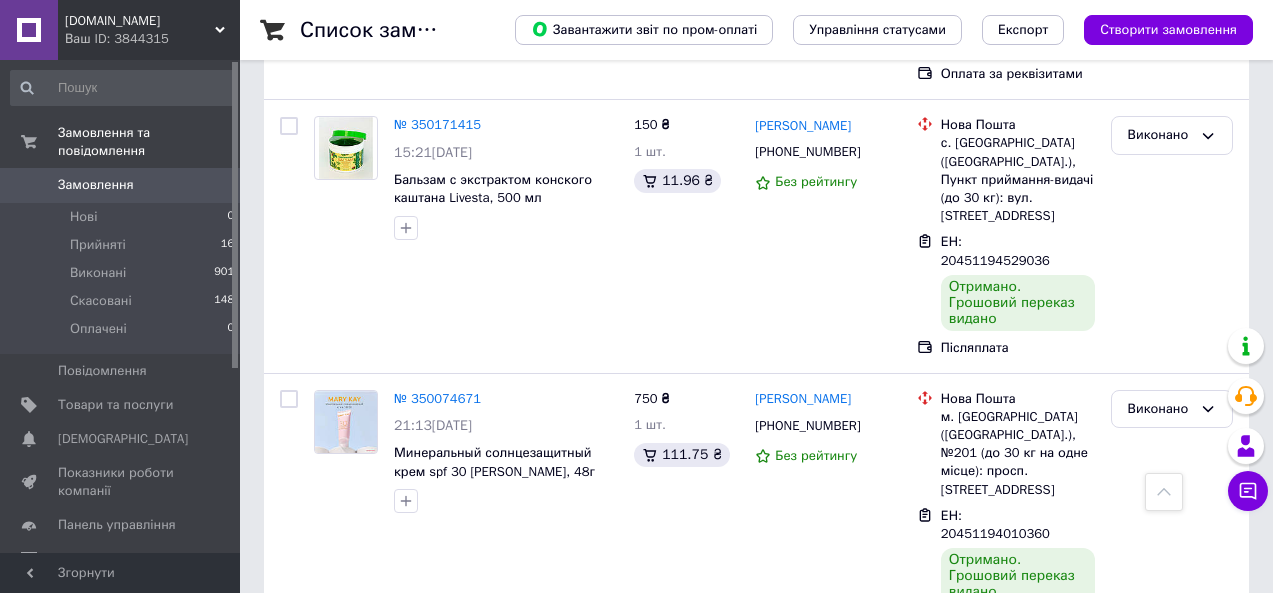 click on "1" at bounding box center [404, 1174] 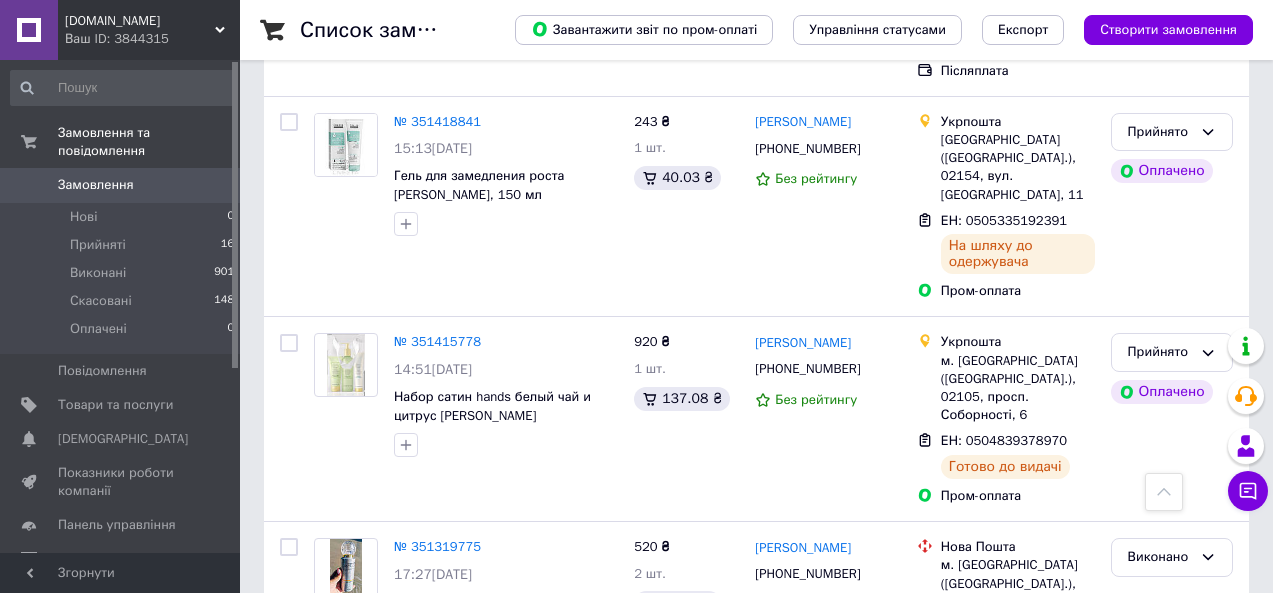 scroll, scrollTop: 2951, scrollLeft: 0, axis: vertical 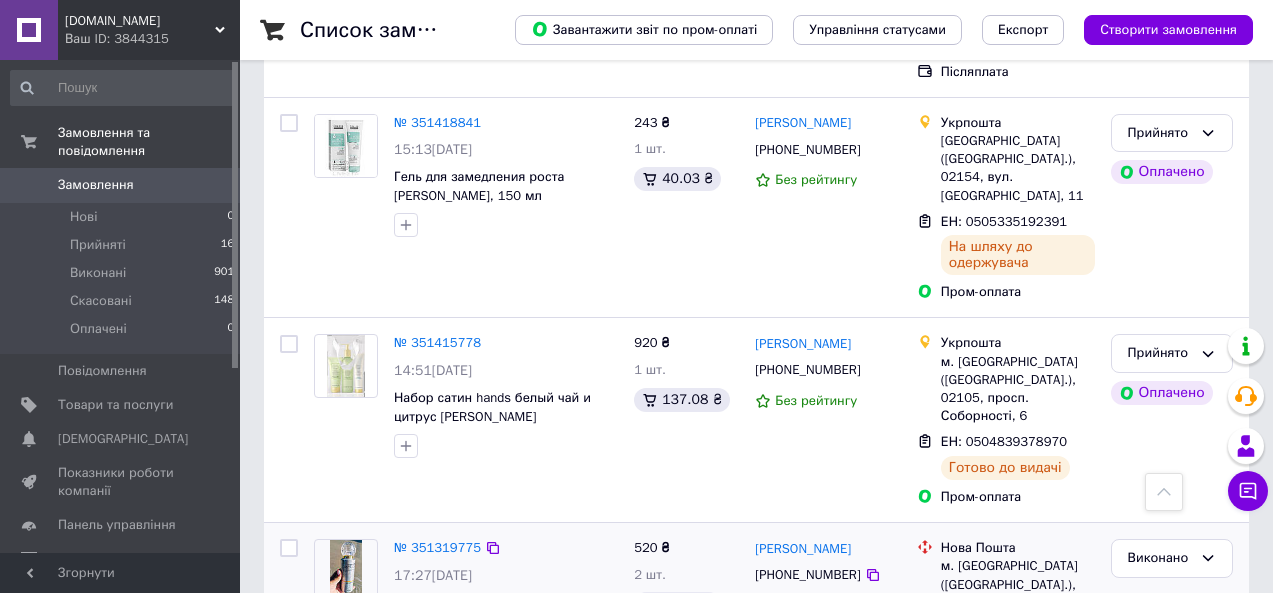 click 